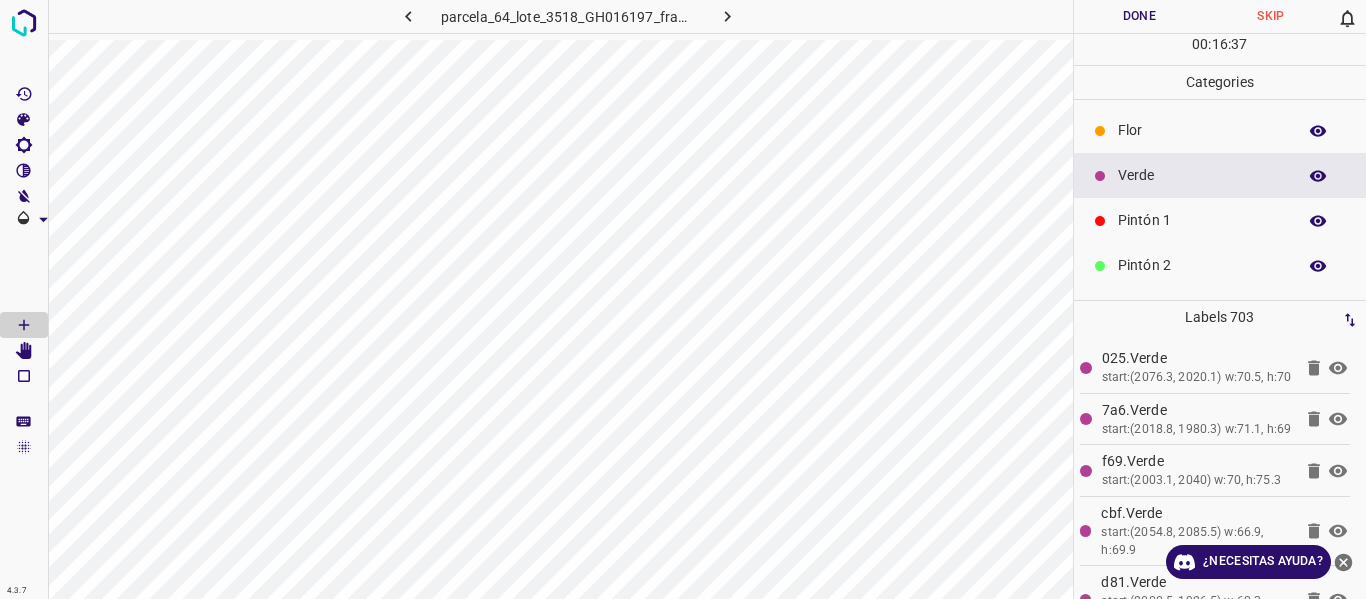 scroll, scrollTop: 0, scrollLeft: 0, axis: both 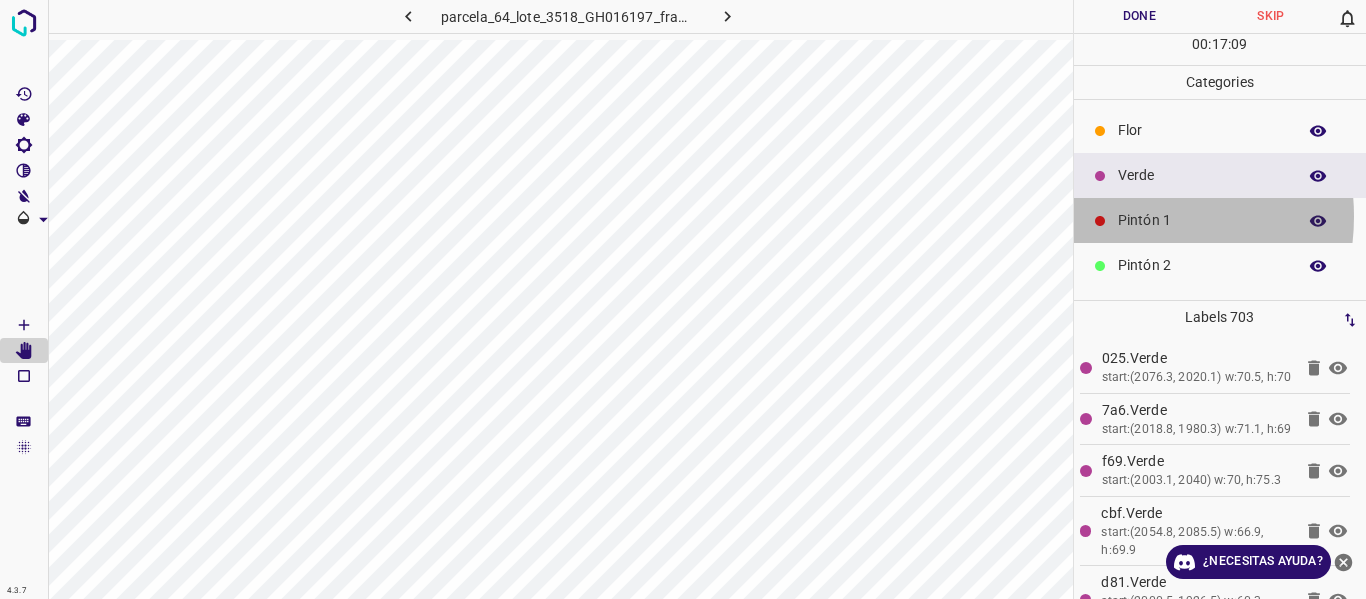 click on "Pintón 1" at bounding box center [1202, 220] 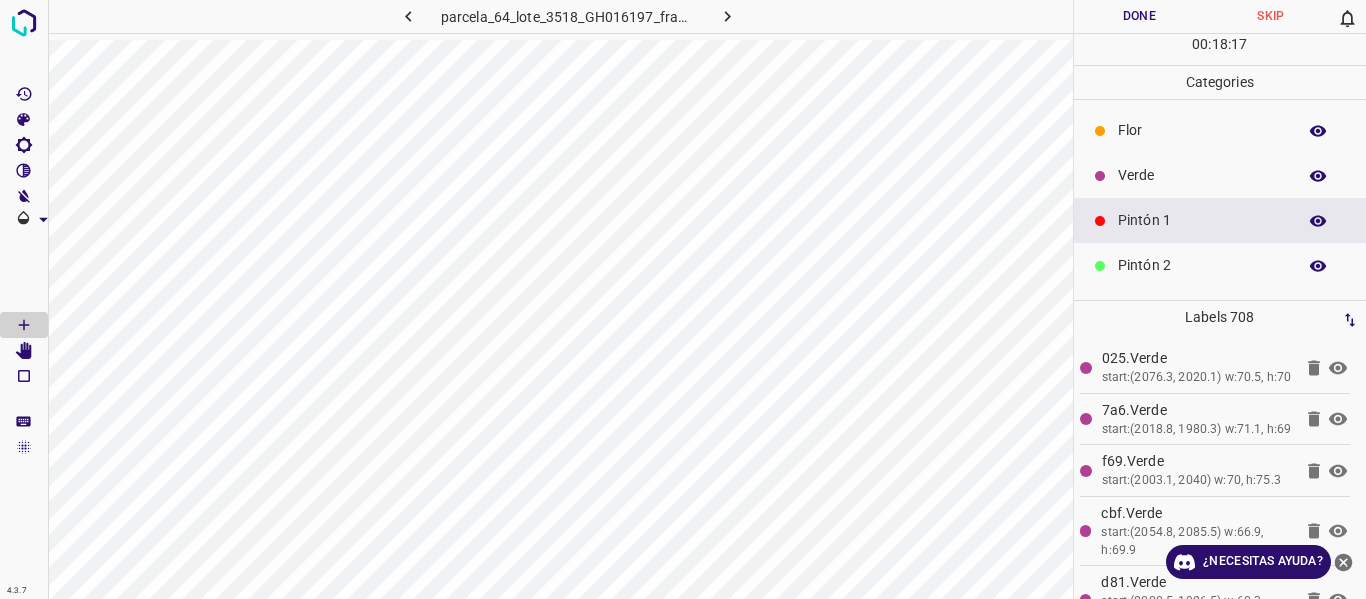 click on "Verde" at bounding box center (1202, 175) 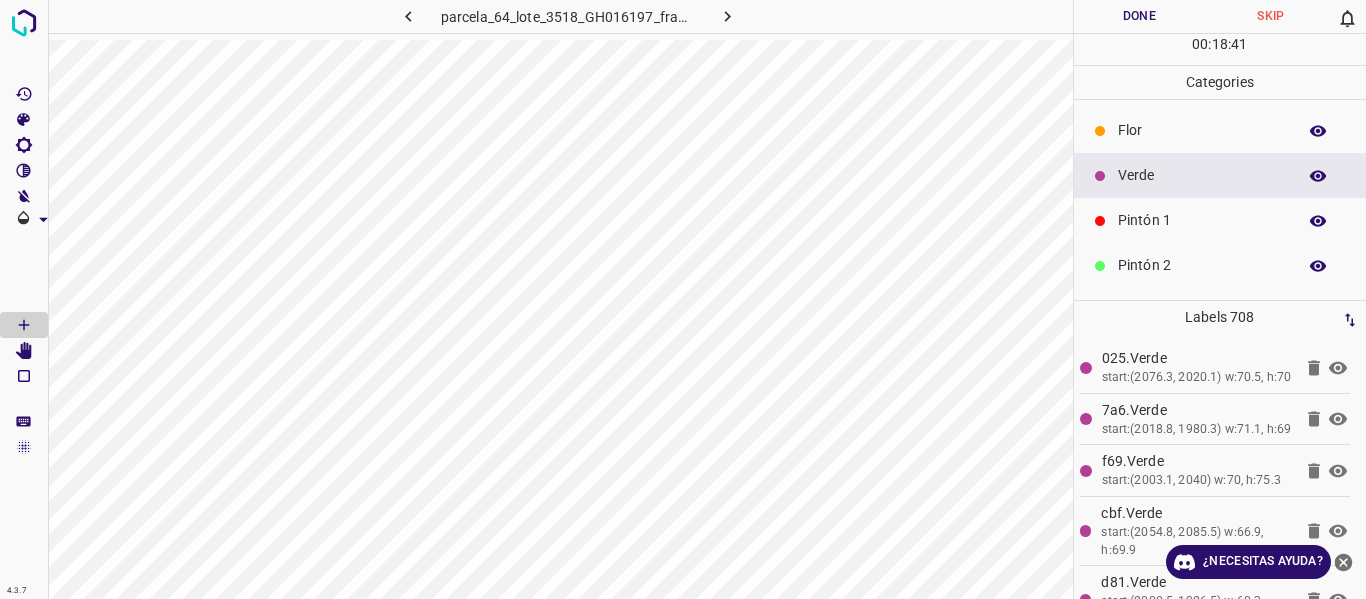 click on "Pintón 1" at bounding box center [1202, 220] 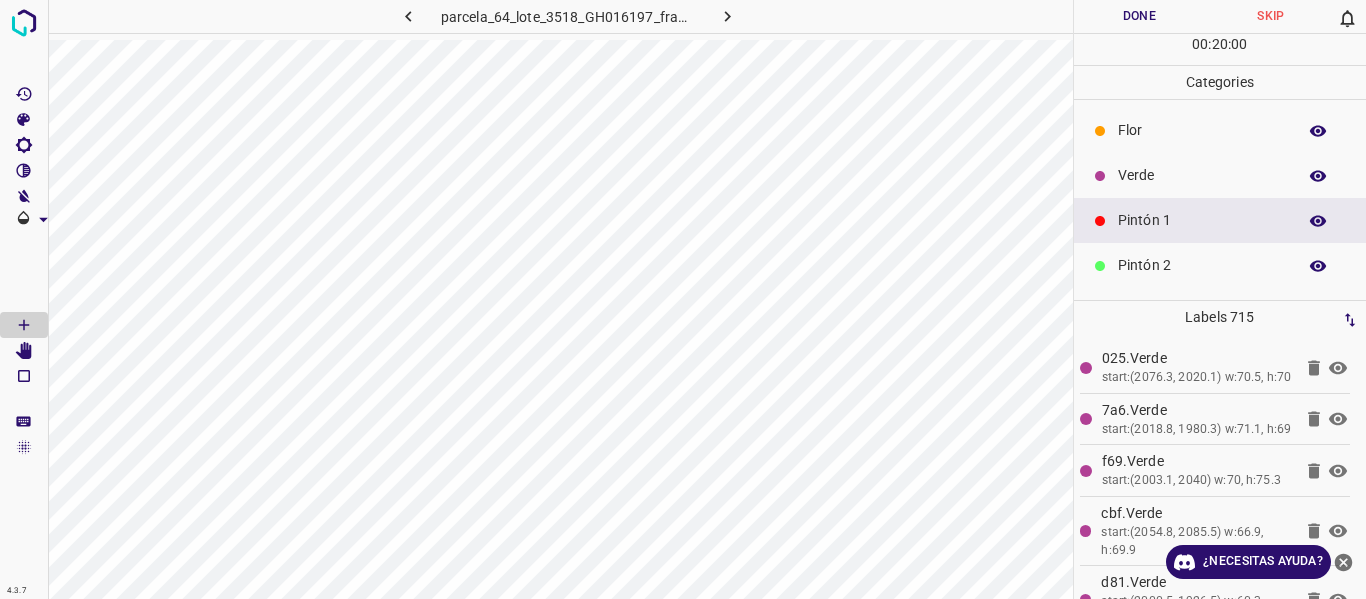 click on "Verde" at bounding box center (1202, 175) 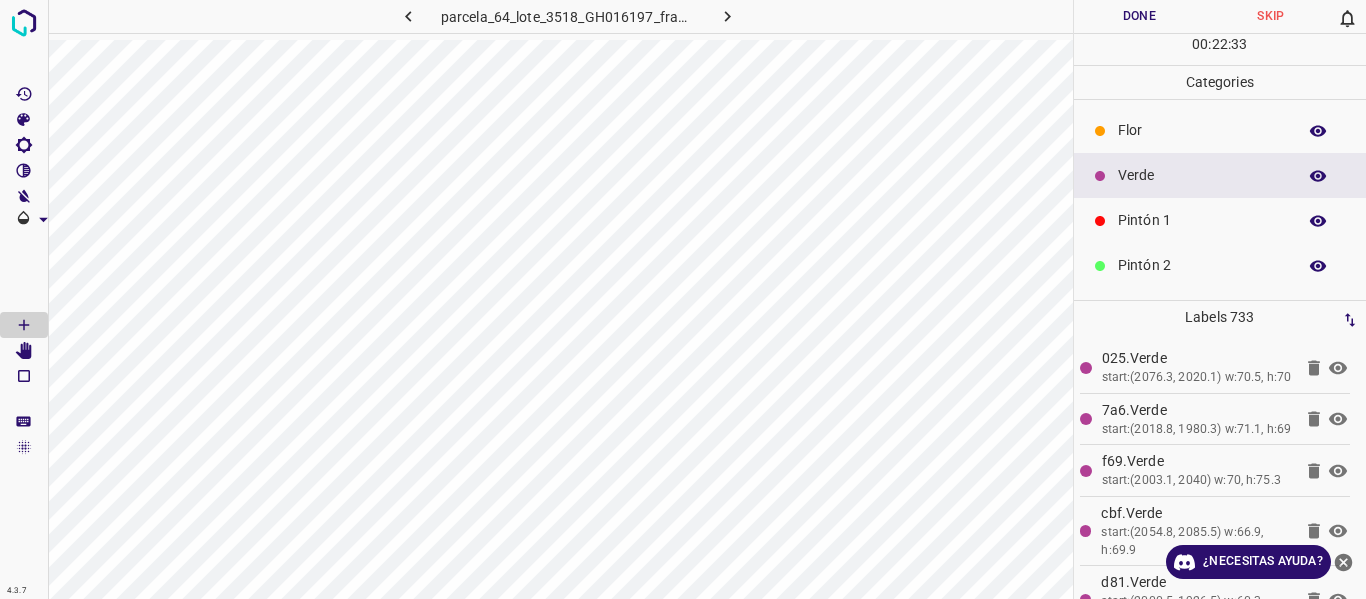 click on "parcela_64_lote_3518_GH016197_frame_00252_243810.jpg Done Skip 0 00   : 22   : 33   Categories Flor Verde Pintón 1 Pintón 2 Pintón 3 Rosado Guinda Azul Labels   733 025.[COLOR]
start:(2076.3, 2020.1)
w:70.5, h:70
7a6.[COLOR]
start:(2018.8, 1980.3)
w:71.1, h:69
f69.[COLOR]
start:(2003.1, 2040)
w:70, h:75.3
cbf.[COLOR]
start:(2054.8, 2085.5)
w:66.9, h:69.9
d81.[COLOR]
start:(2000.5, 1926.5)
w:60.3, h:56.8
37f.[COLOR]
start:(1968, 1973.7)
w:59.8, h:71
fb1.[COLOR]
start:(1947.2, 2002.1)
w:54.3, h:65.4
ba7.[COLOR]
start:(1949.2, 1941.2)
w:55.3, h:61.9
7e6.[COLOR]
start:(3097.7, 2008)
w:73.7, h:69.1
2ca.[COLOR]
start:(3012.9, 1967.6)
w:90.2, h:78.9
eb5.[COLOR]
start:(2992.5, 2031.1)
w:62.3, h:35.2
05f.[COLOR]
start:(3151.2, 2118.3)
w:49.3, h:38
1c1.Flor" at bounding box center [683, 299] 